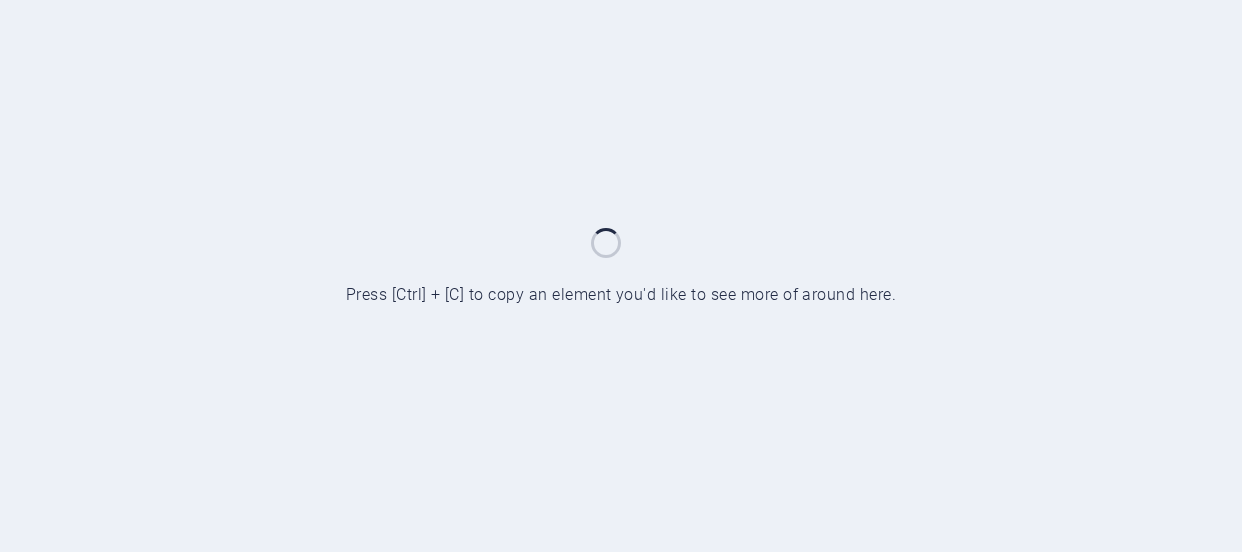 scroll, scrollTop: 0, scrollLeft: 0, axis: both 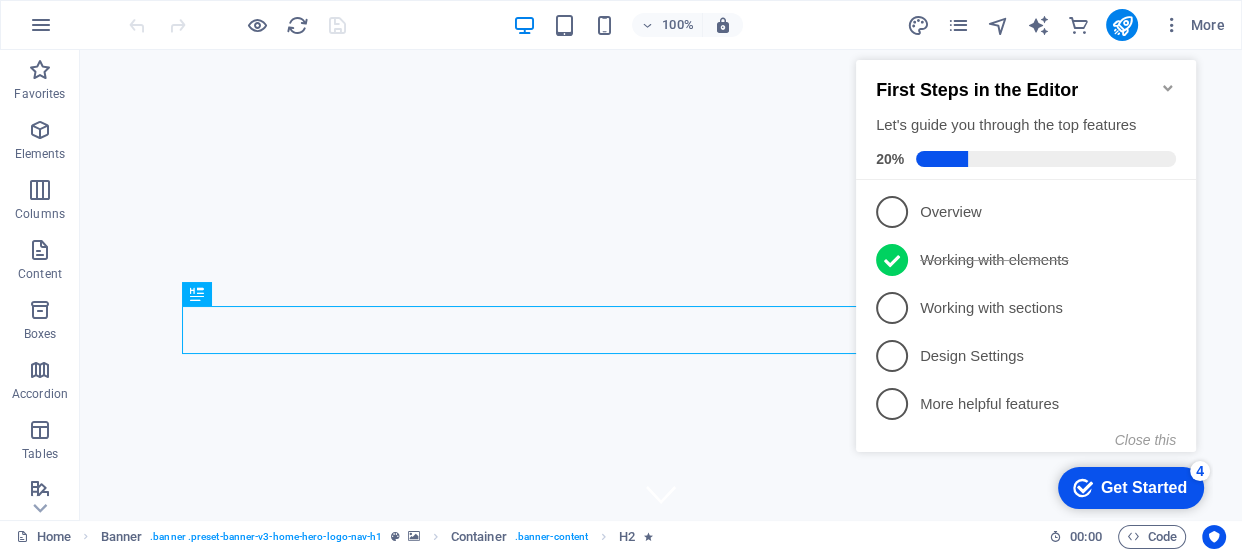 click 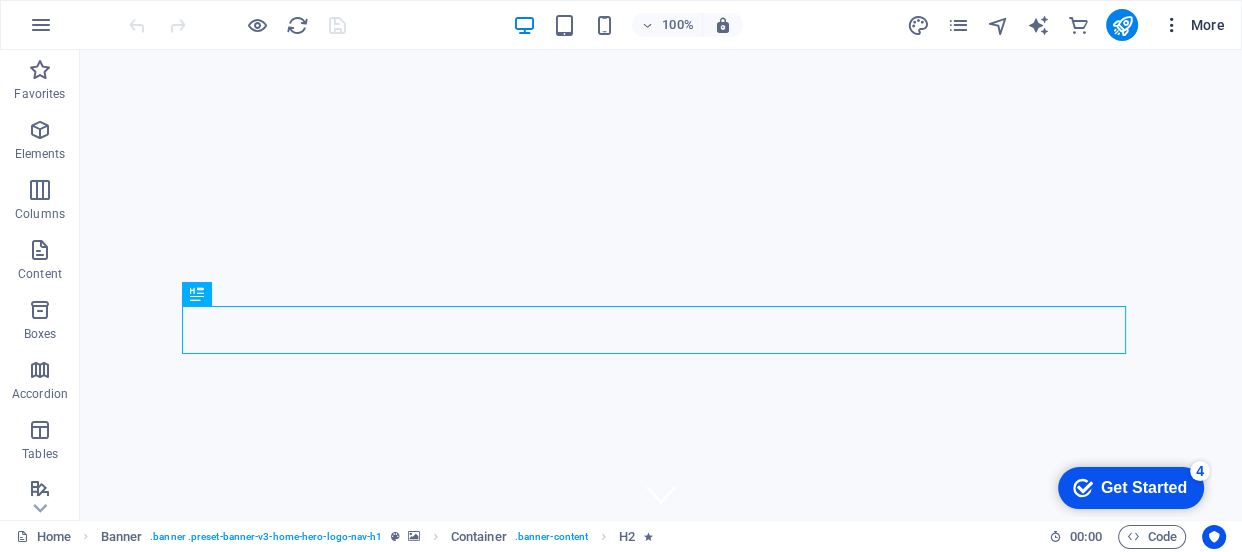 click on "More" at bounding box center [1193, 25] 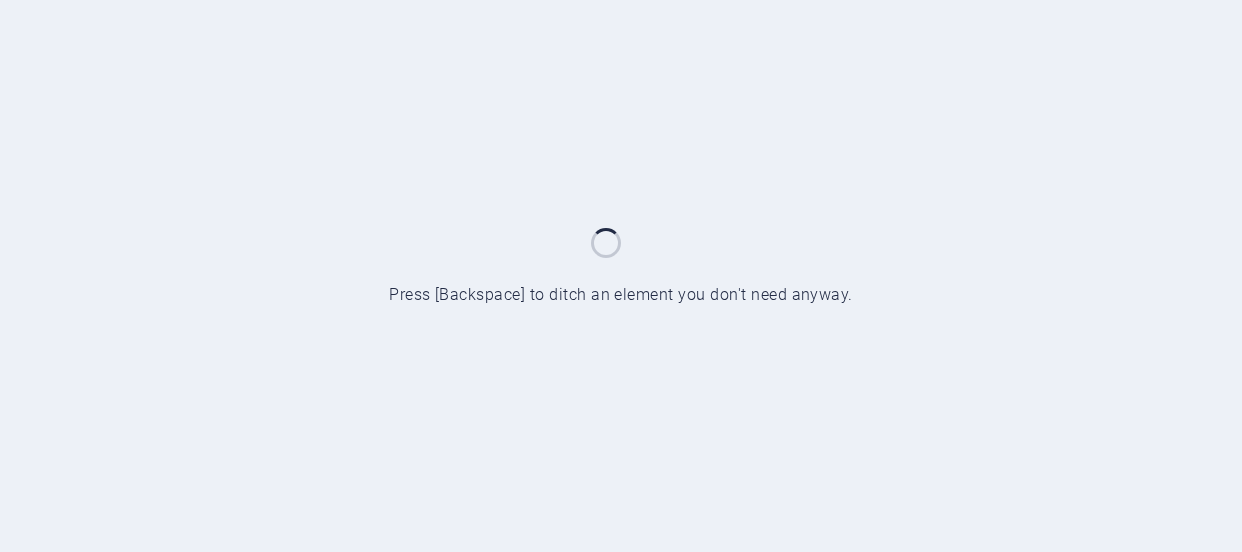 scroll, scrollTop: 0, scrollLeft: 0, axis: both 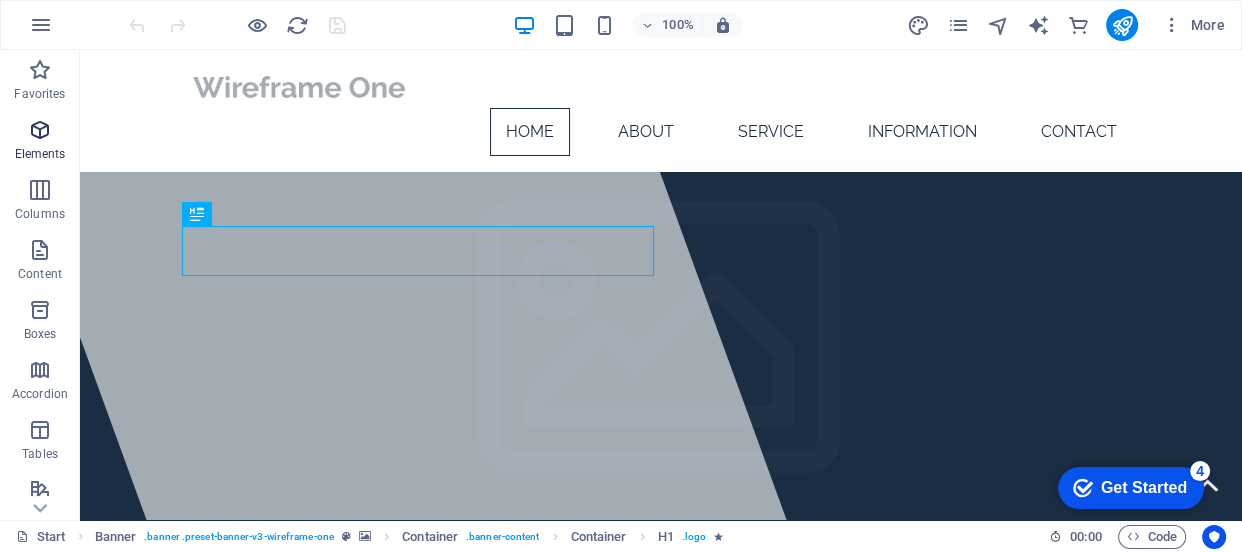 click at bounding box center (40, 130) 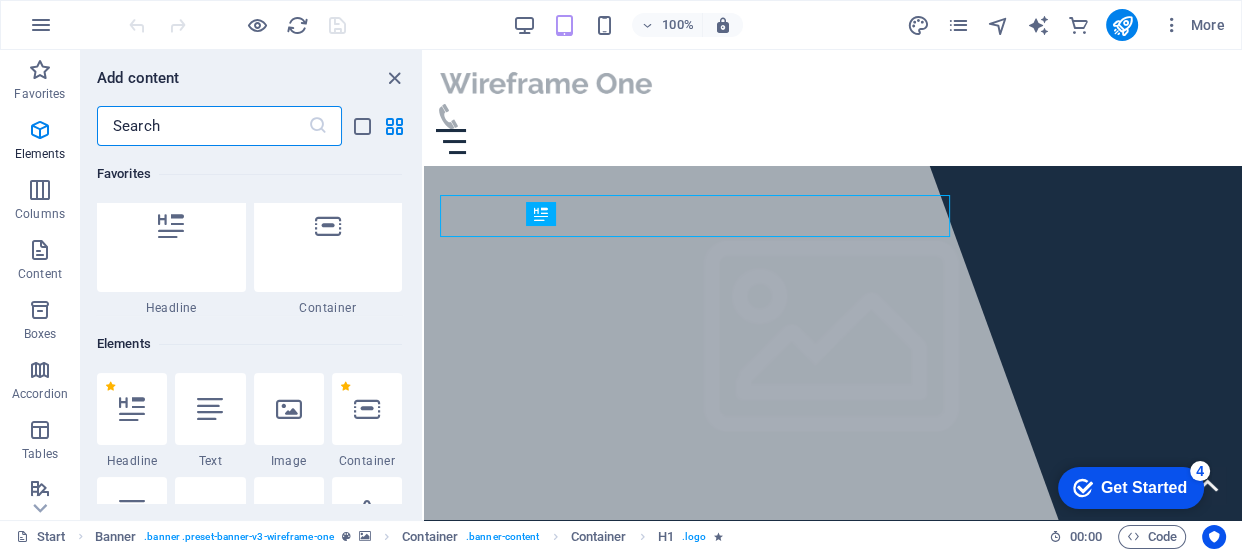 scroll, scrollTop: 212, scrollLeft: 0, axis: vertical 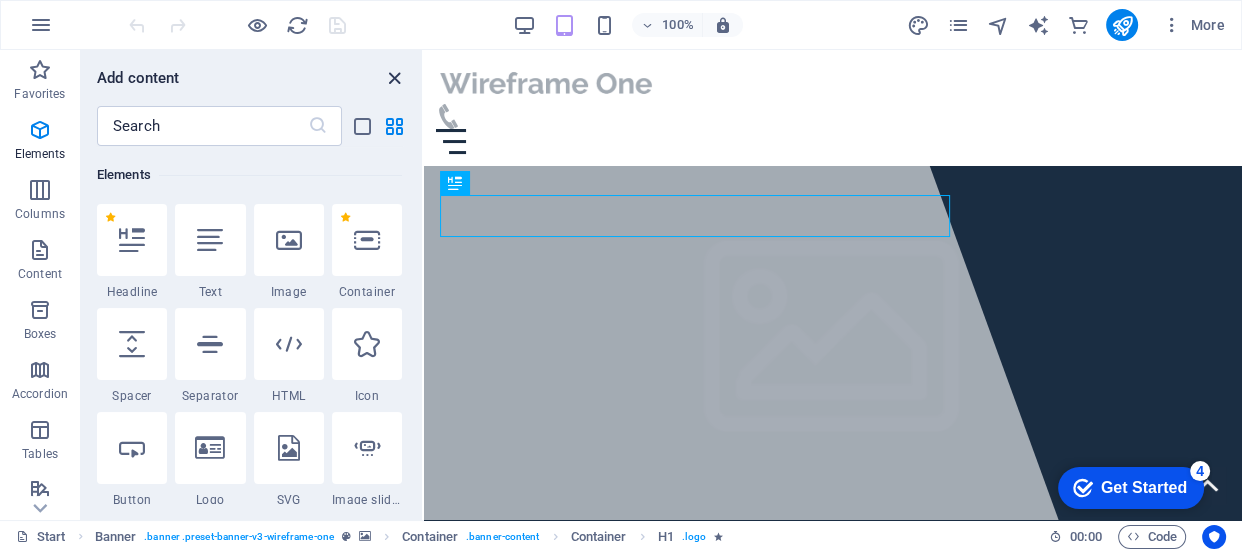 click at bounding box center (394, 78) 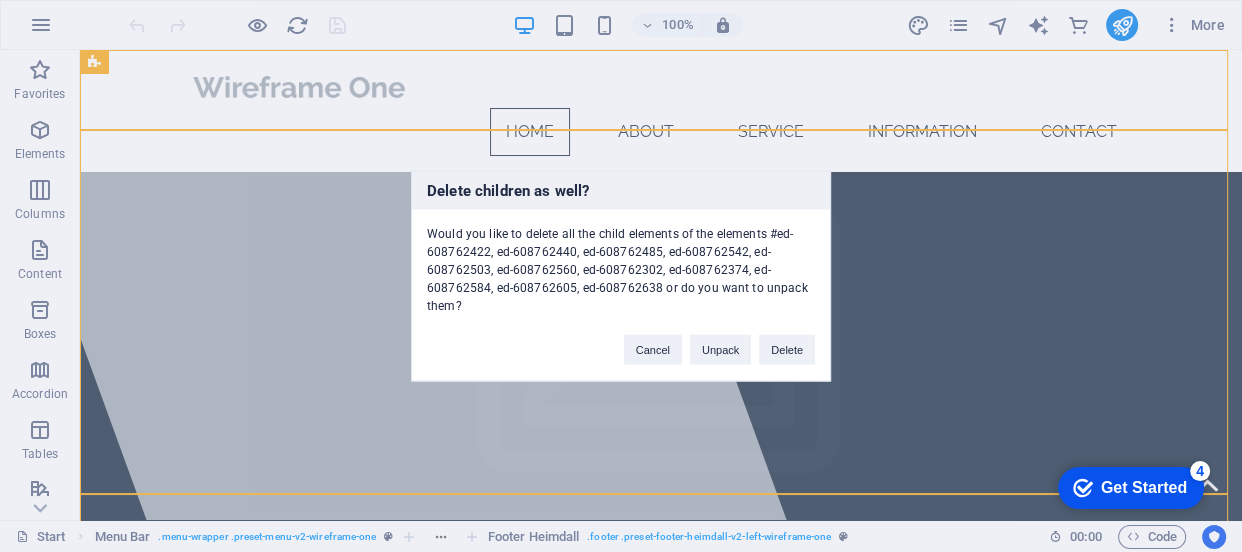 type 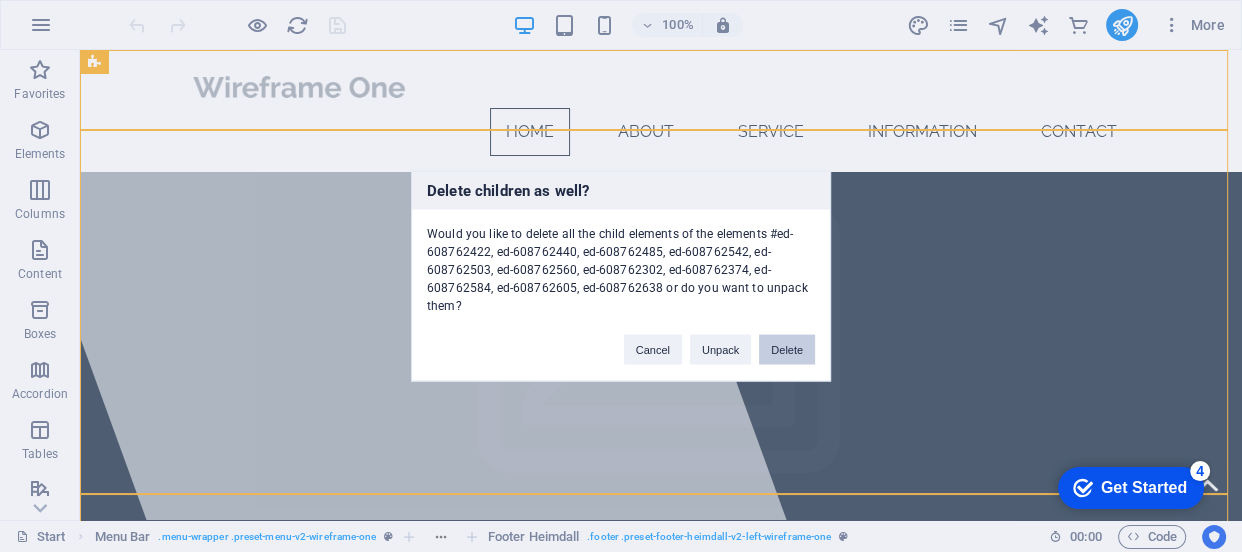 click on "Delete" at bounding box center [787, 350] 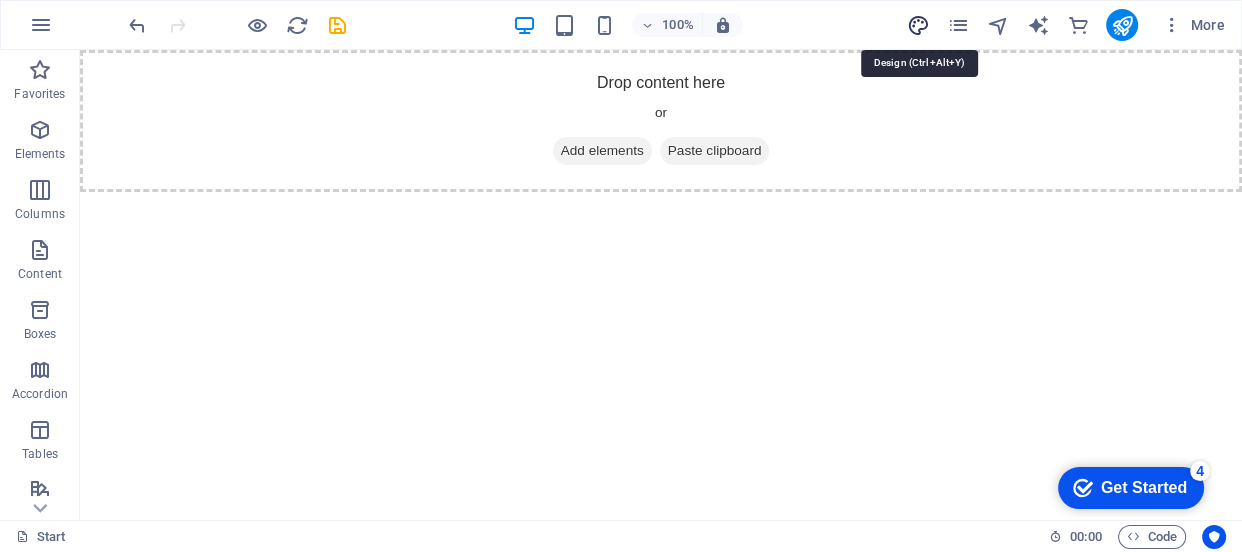 click at bounding box center (917, 25) 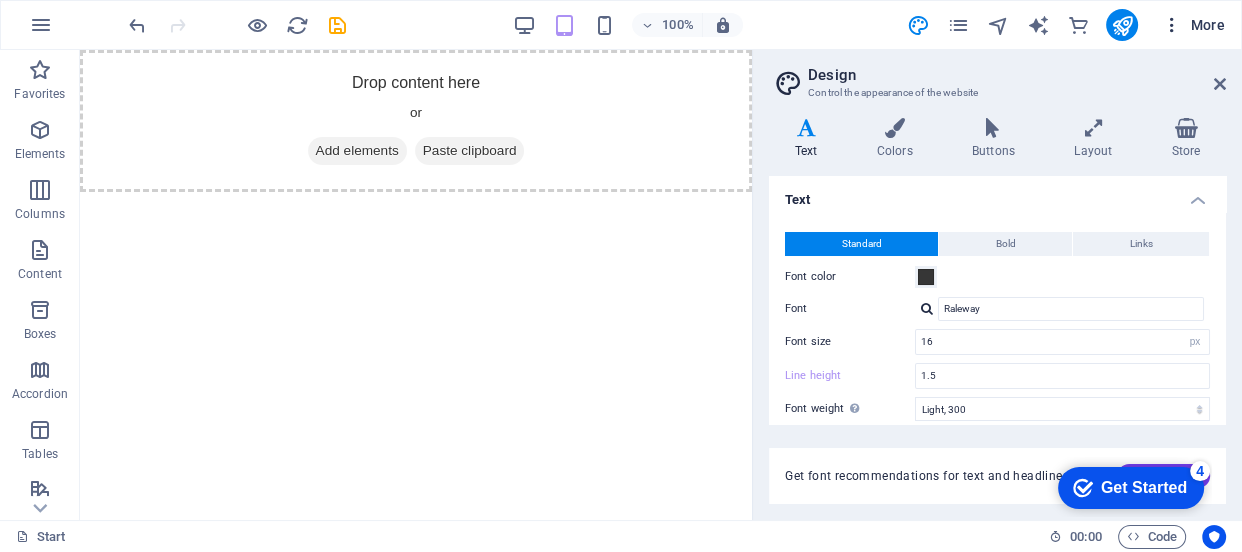 click on "More" at bounding box center [1193, 25] 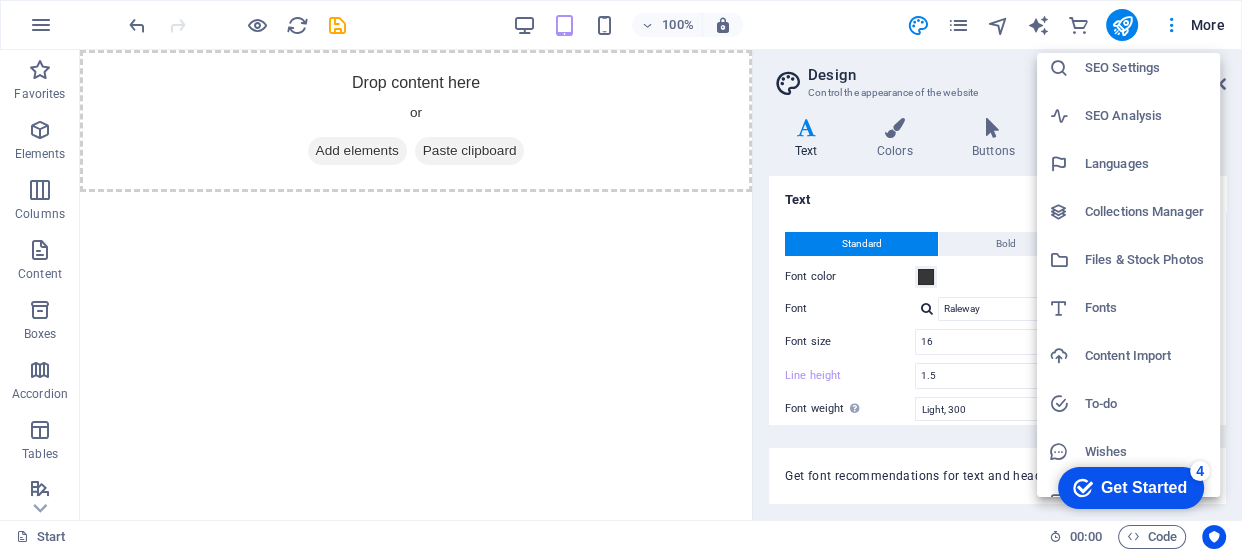 scroll, scrollTop: 83, scrollLeft: 0, axis: vertical 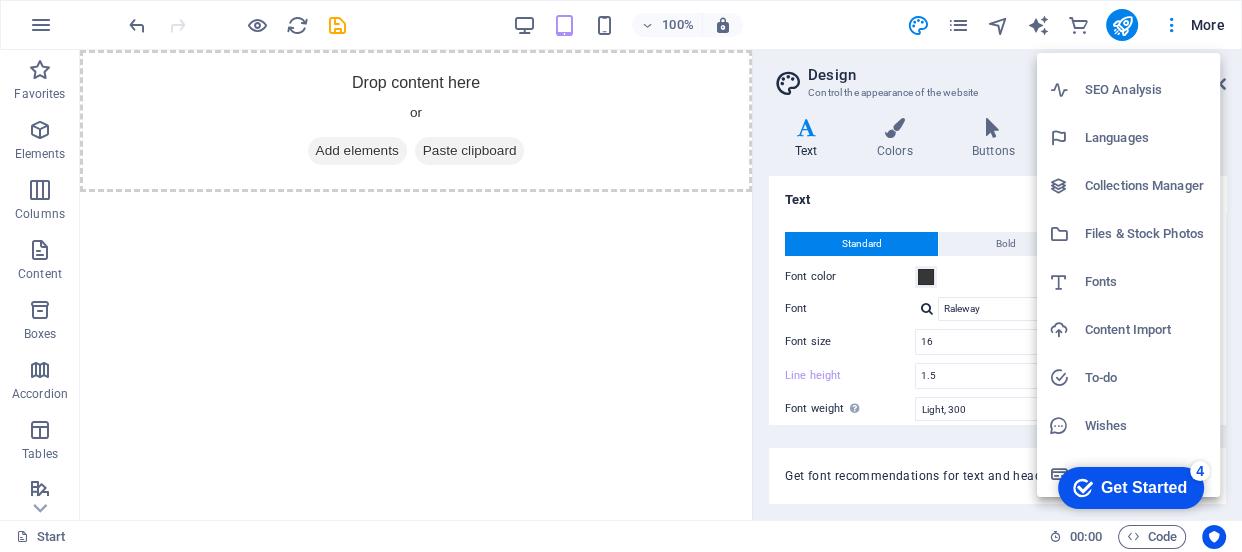 click on "Get Started" at bounding box center [1144, 488] 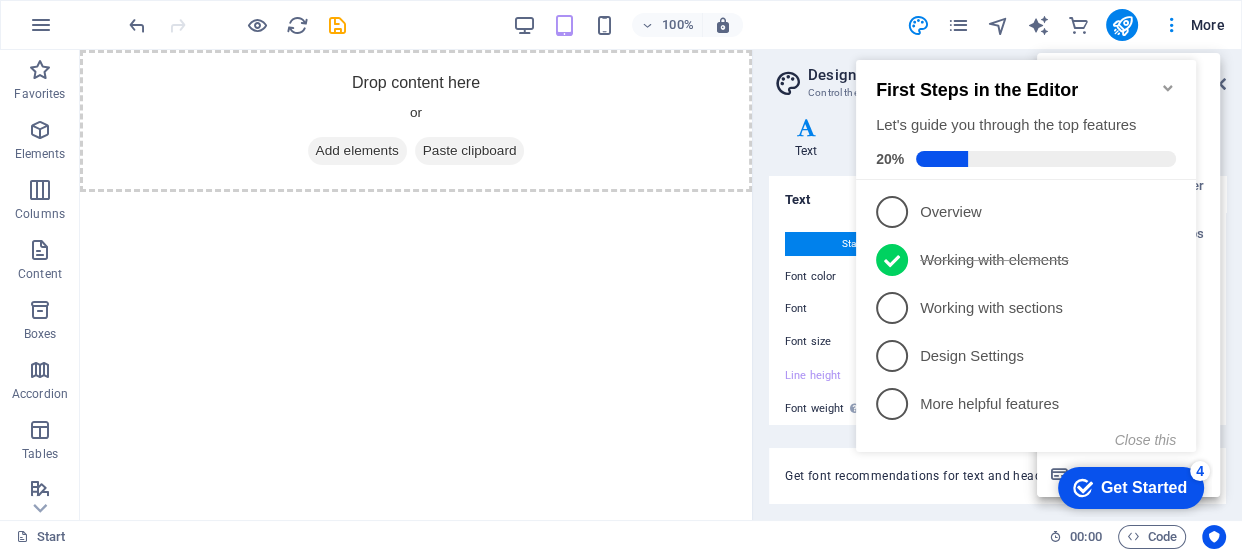 click on "Get Started" at bounding box center [1144, 488] 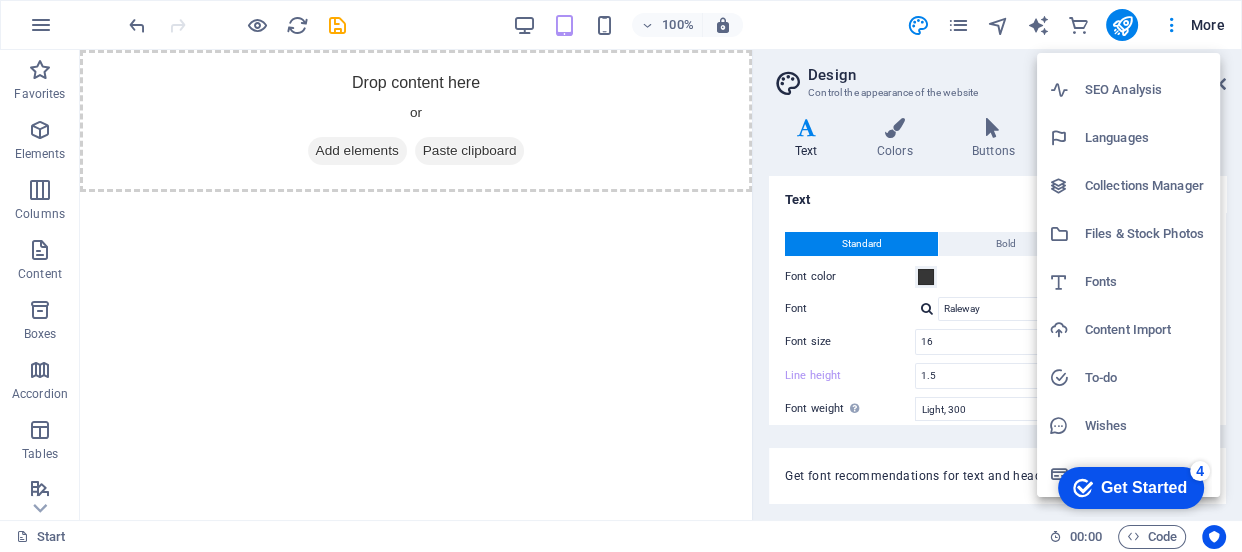 click at bounding box center (621, 276) 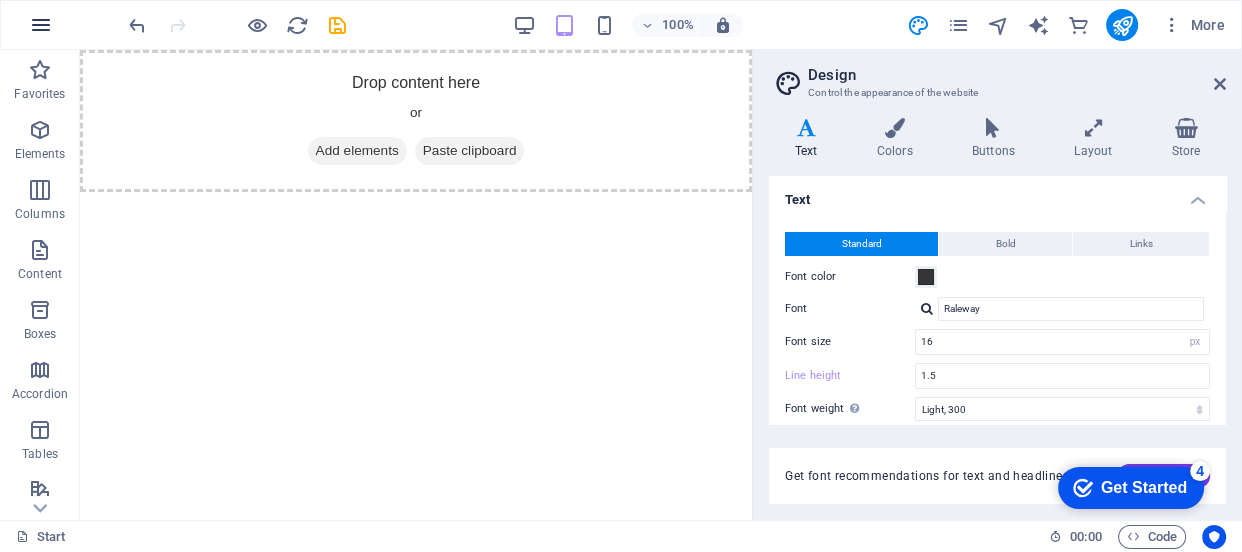 click at bounding box center (41, 25) 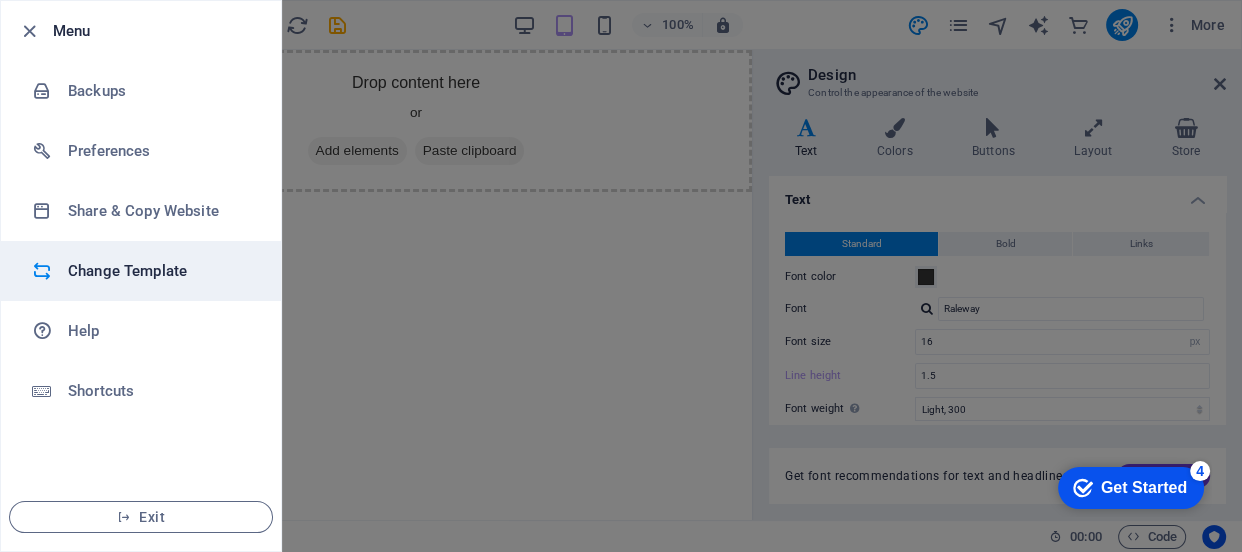 click on "Change Template" at bounding box center (160, 271) 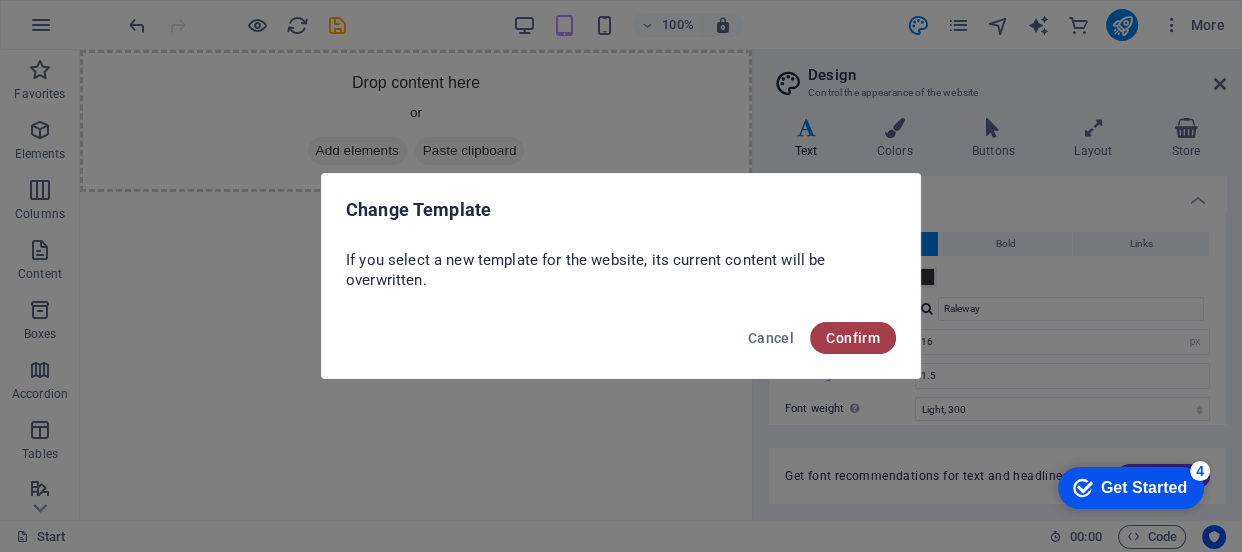 click on "Confirm" at bounding box center [853, 338] 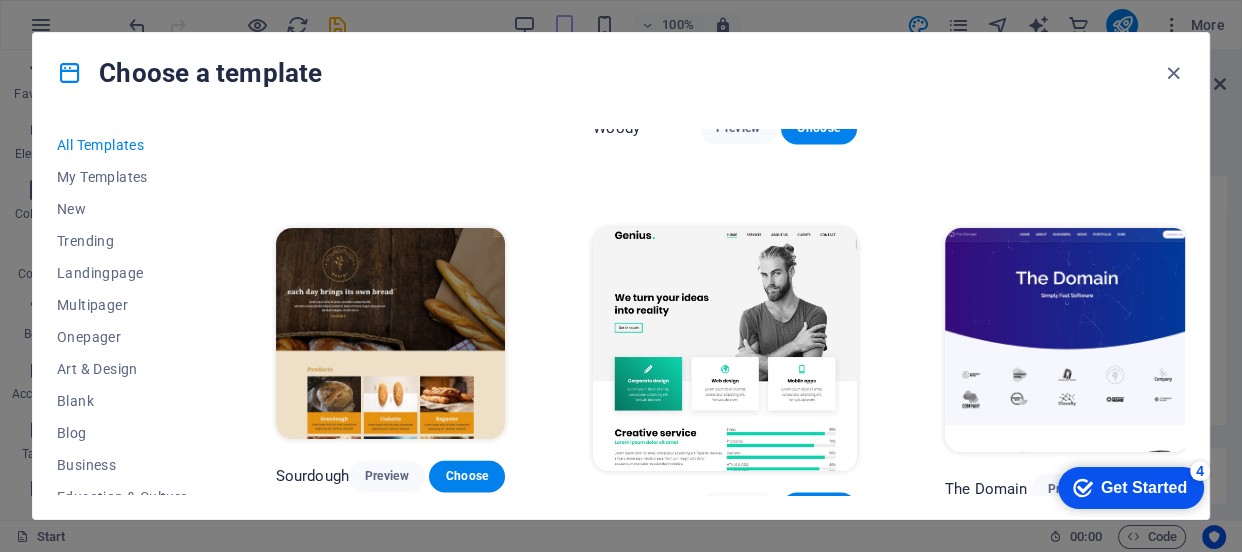 scroll, scrollTop: 9818, scrollLeft: 0, axis: vertical 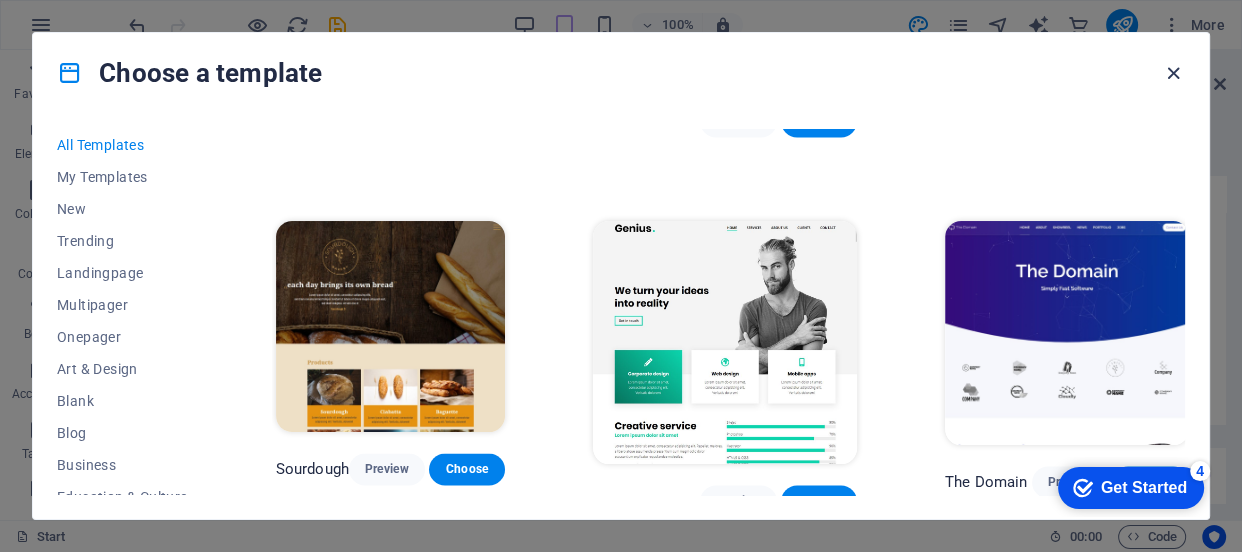 click at bounding box center (1173, 73) 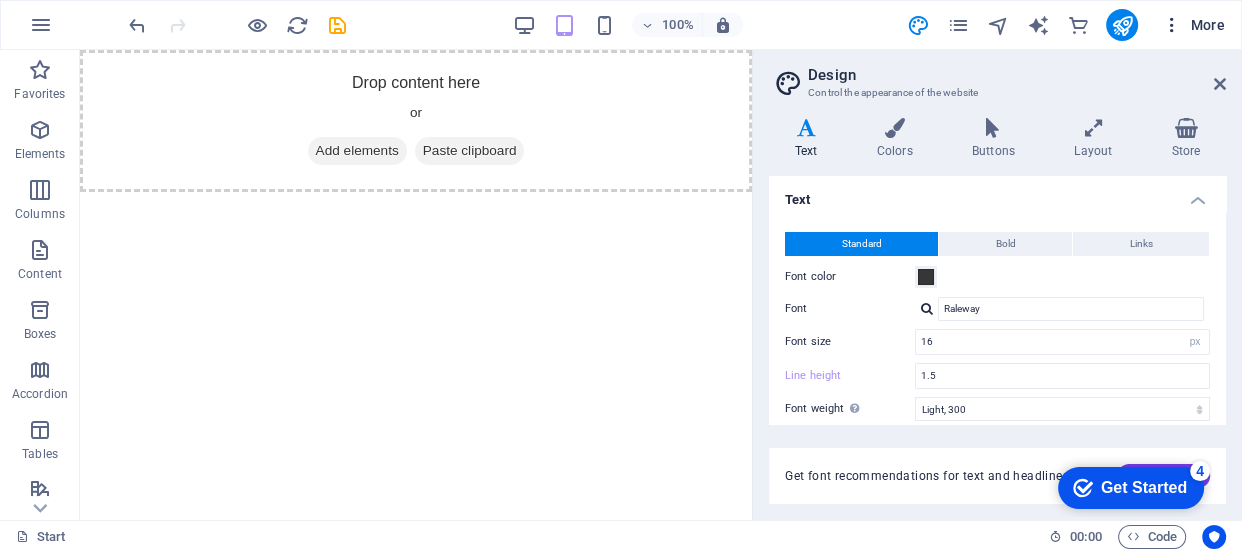 click on "More" at bounding box center [1193, 25] 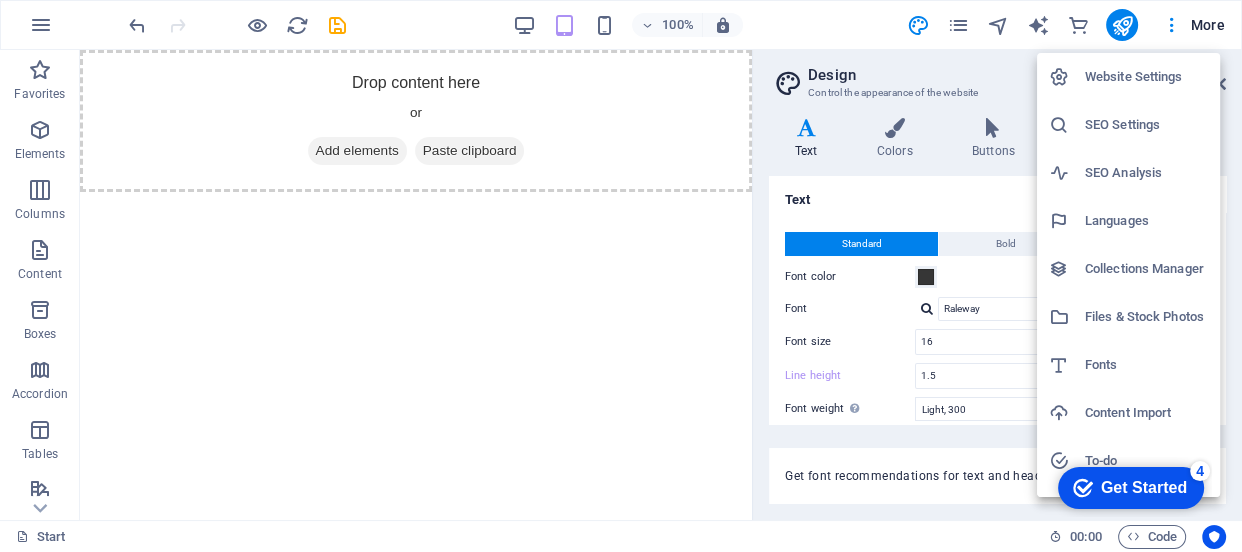 click at bounding box center [621, 276] 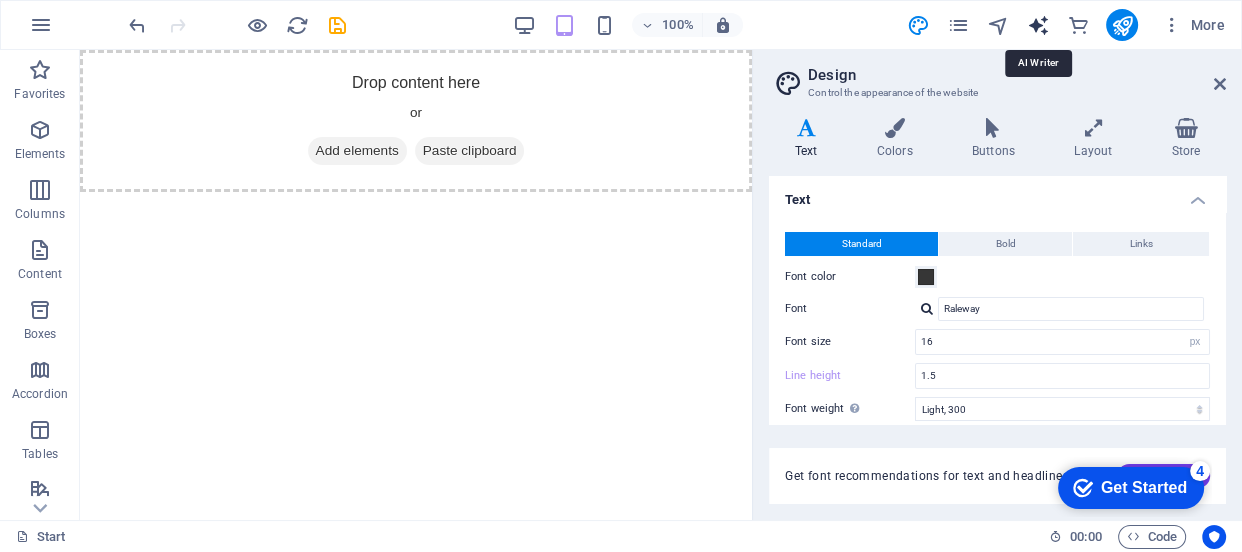 click at bounding box center (1037, 25) 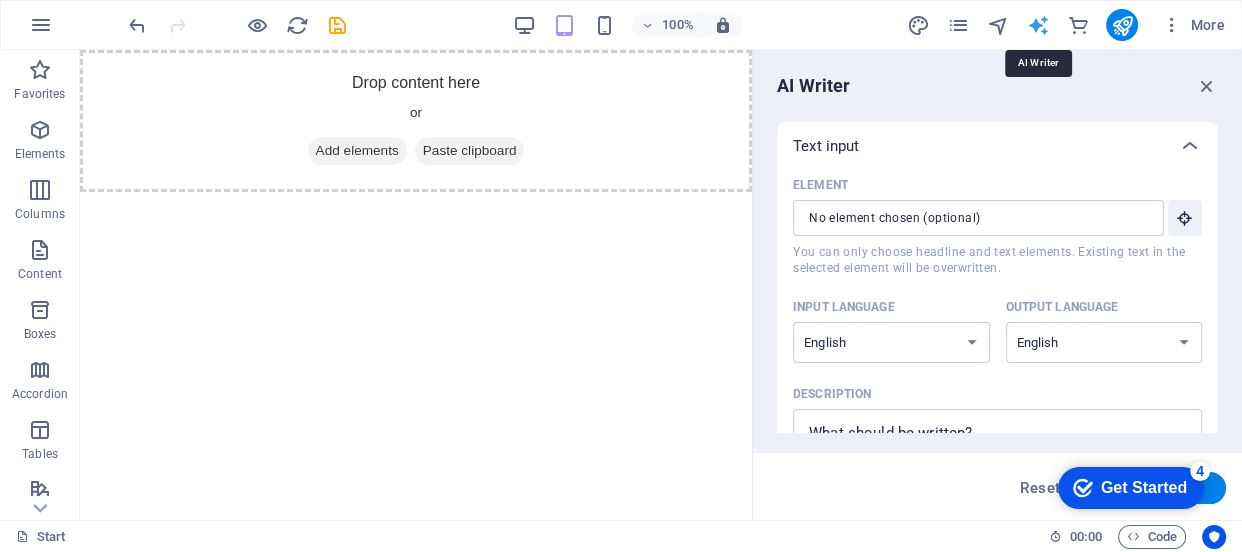scroll, scrollTop: 0, scrollLeft: 0, axis: both 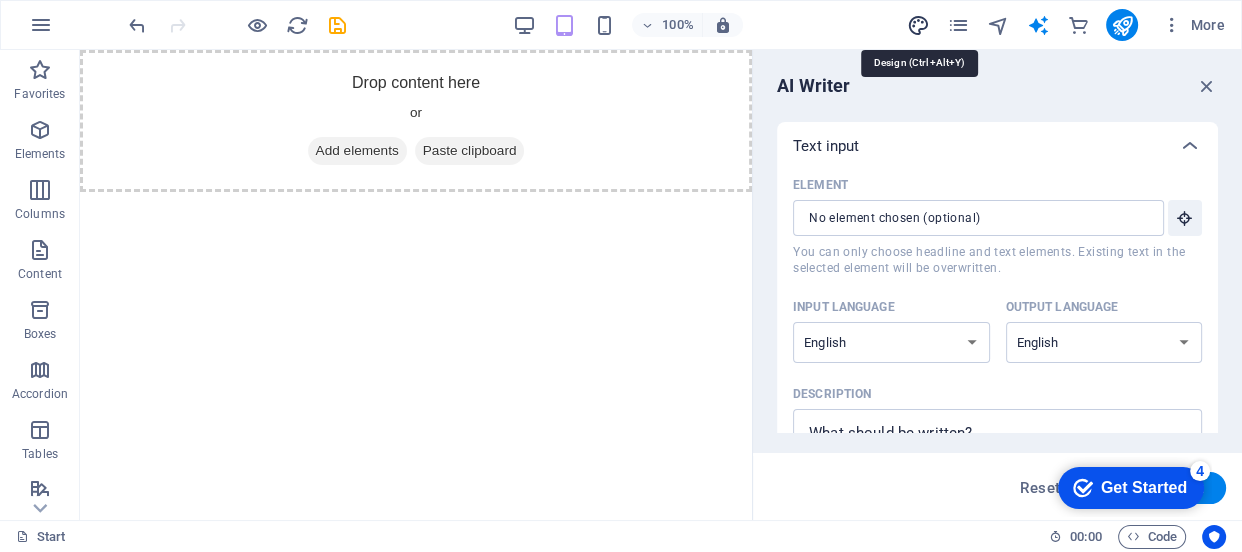 click at bounding box center [917, 25] 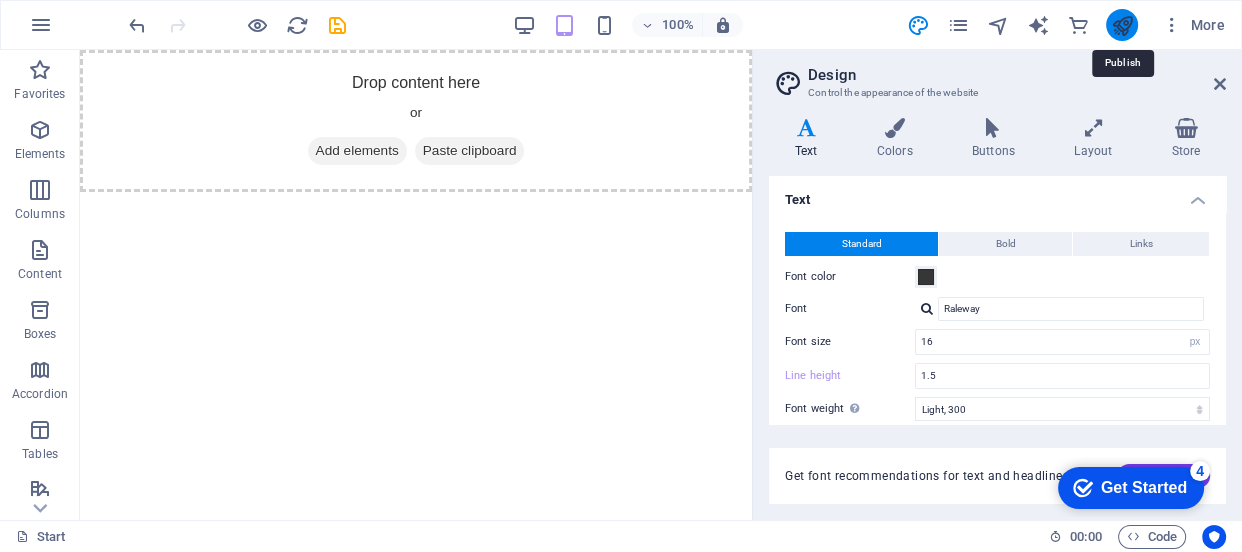 click at bounding box center (1121, 25) 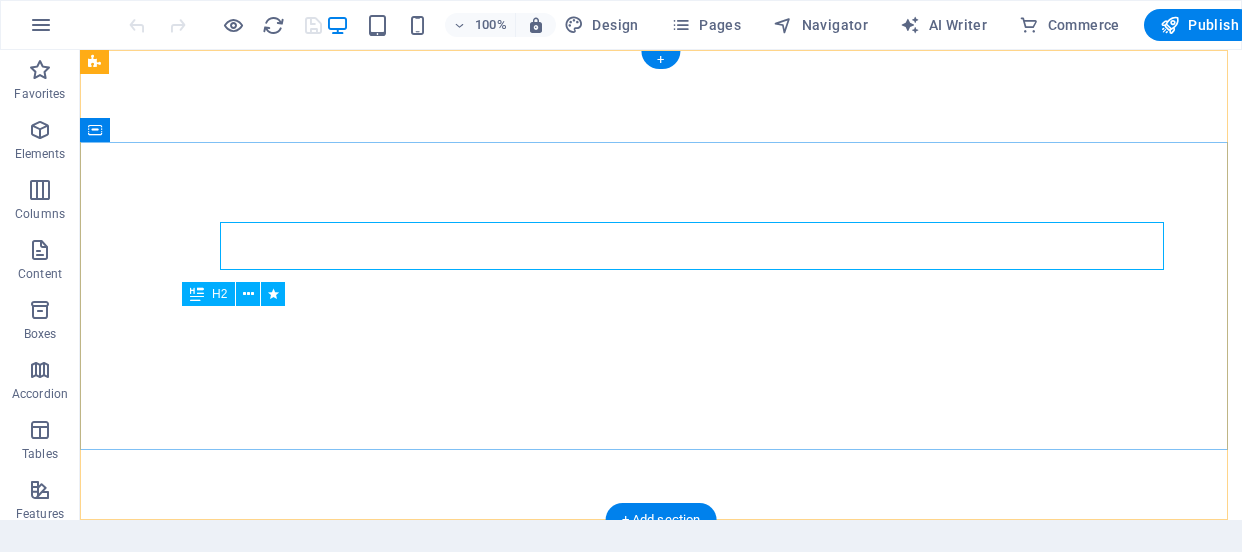 scroll, scrollTop: 0, scrollLeft: 0, axis: both 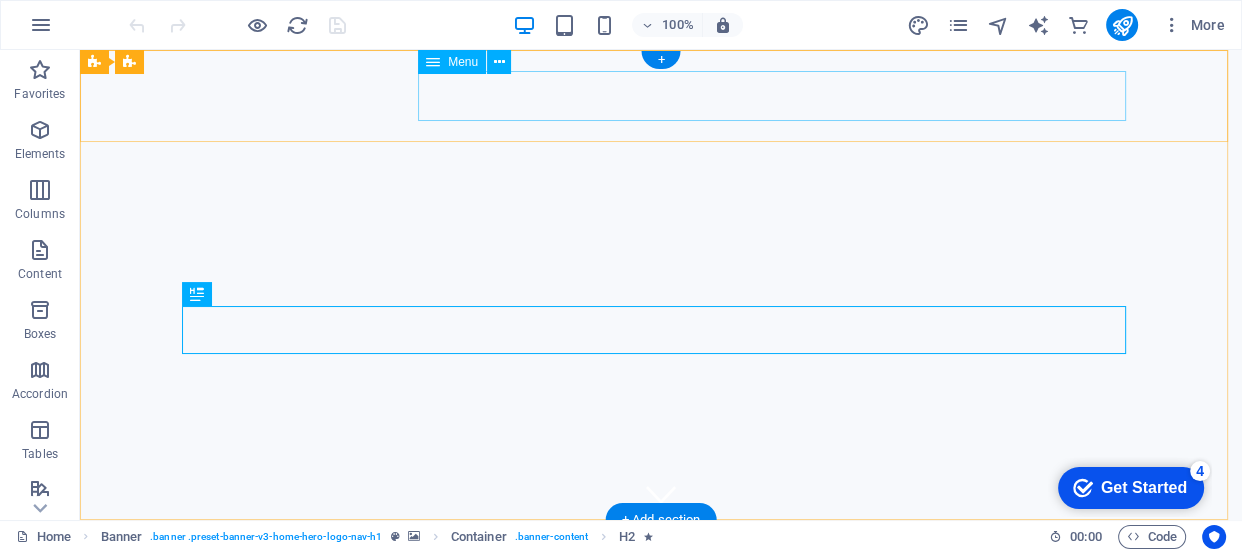 click on "Home About Services Team Gallery" at bounding box center (661, 621) 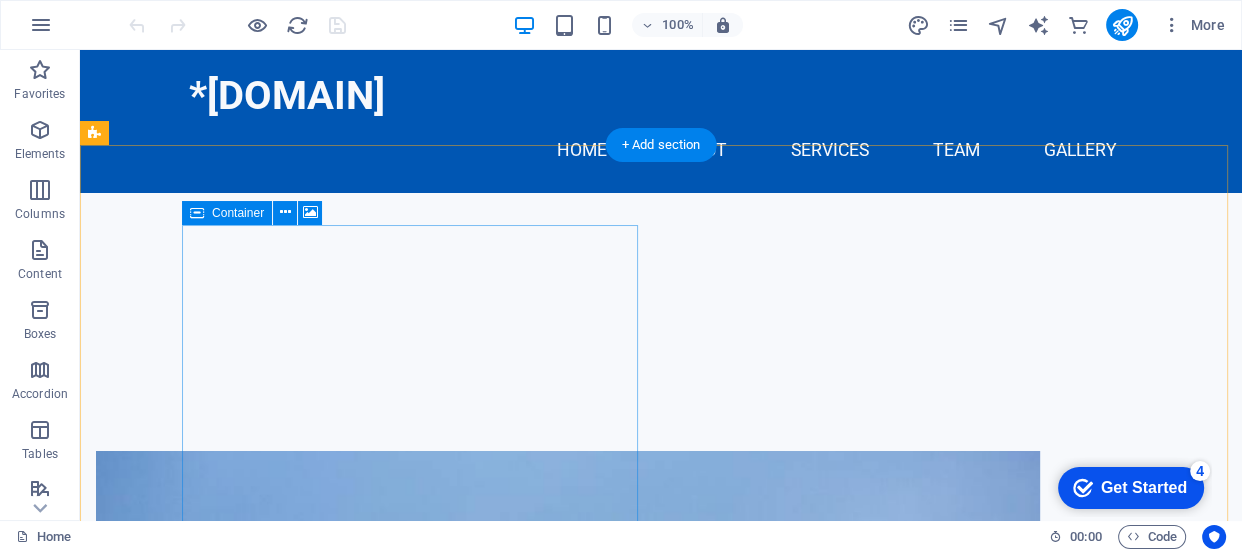 scroll, scrollTop: 363, scrollLeft: 0, axis: vertical 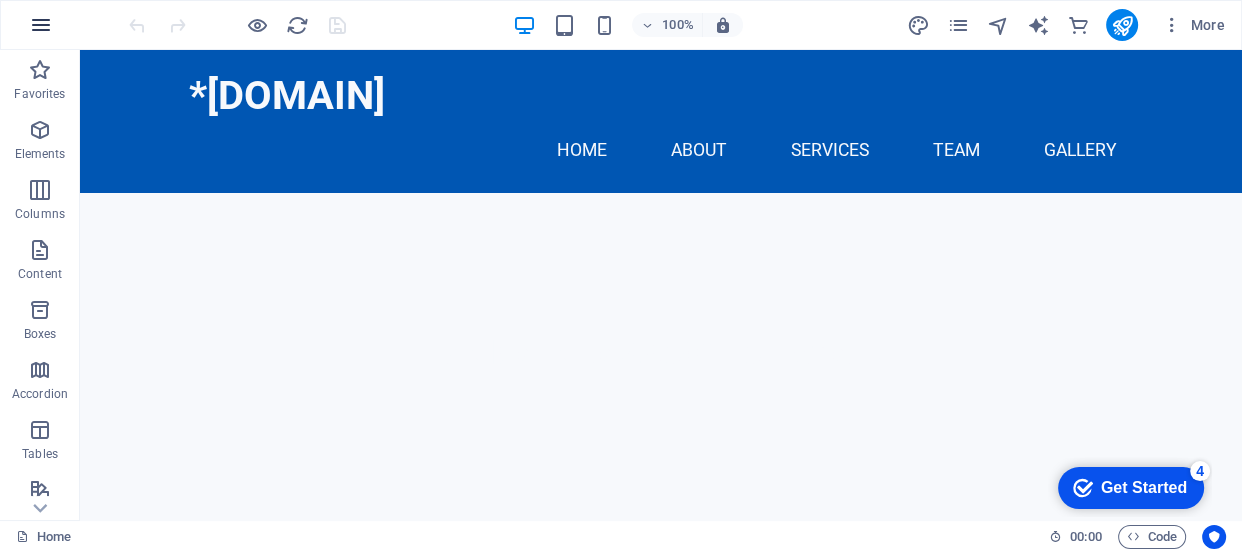 click at bounding box center [41, 25] 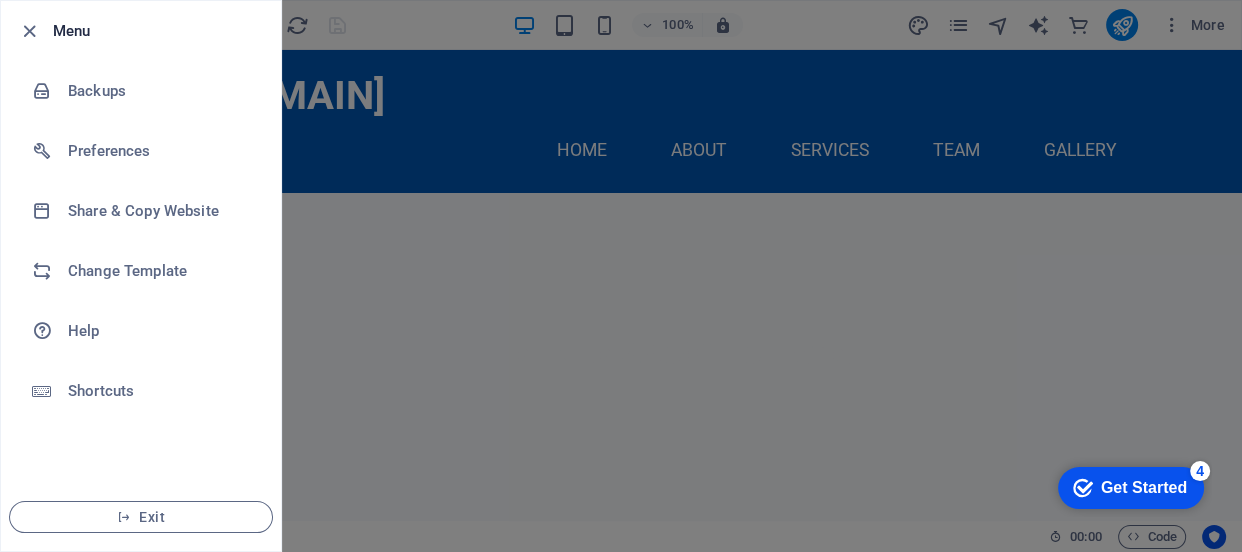 click at bounding box center [621, 276] 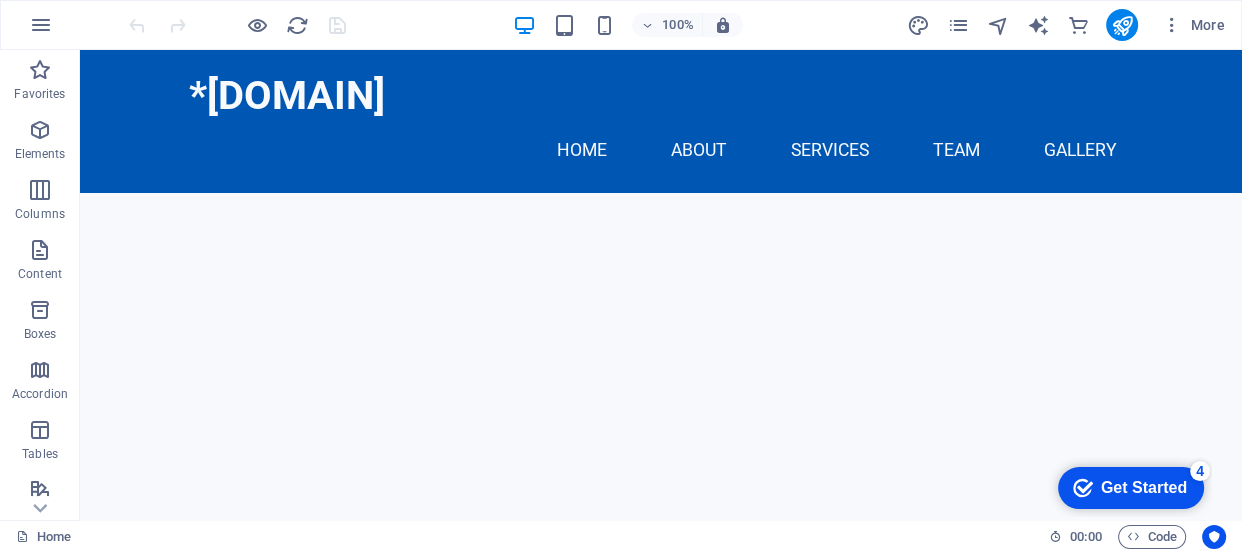 click on "More" at bounding box center (1193, 25) 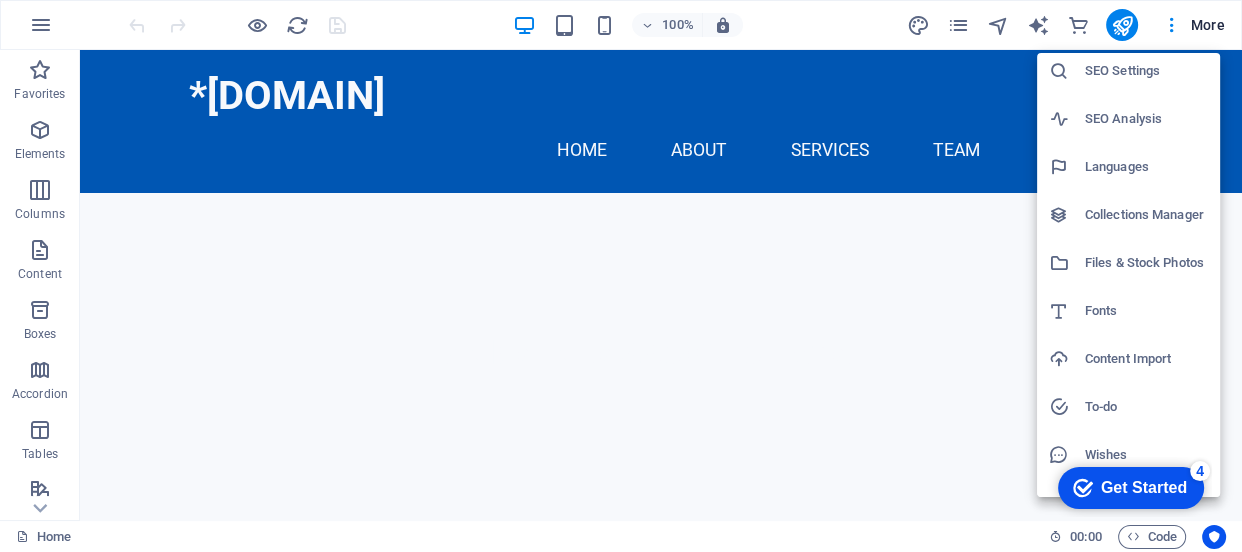 scroll, scrollTop: 83, scrollLeft: 0, axis: vertical 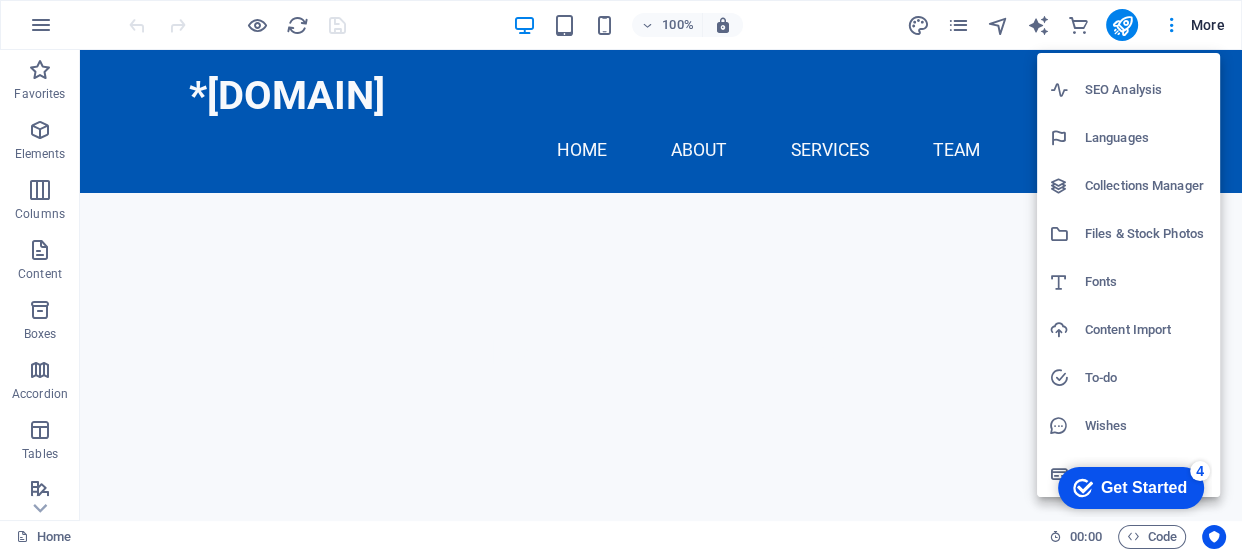 click on "Get Started" at bounding box center (1144, 488) 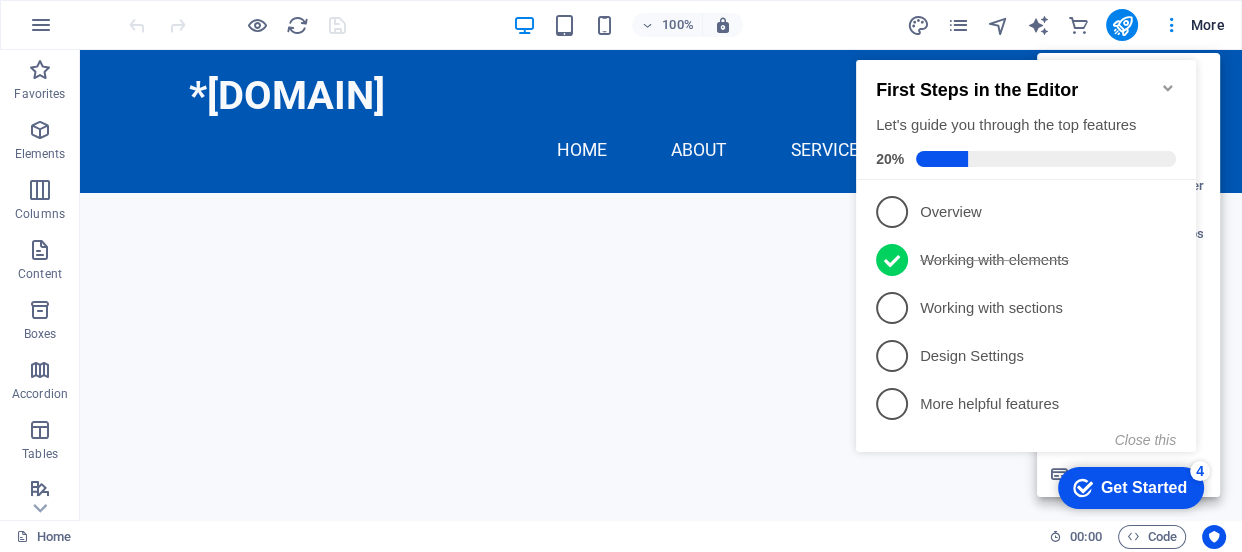 click 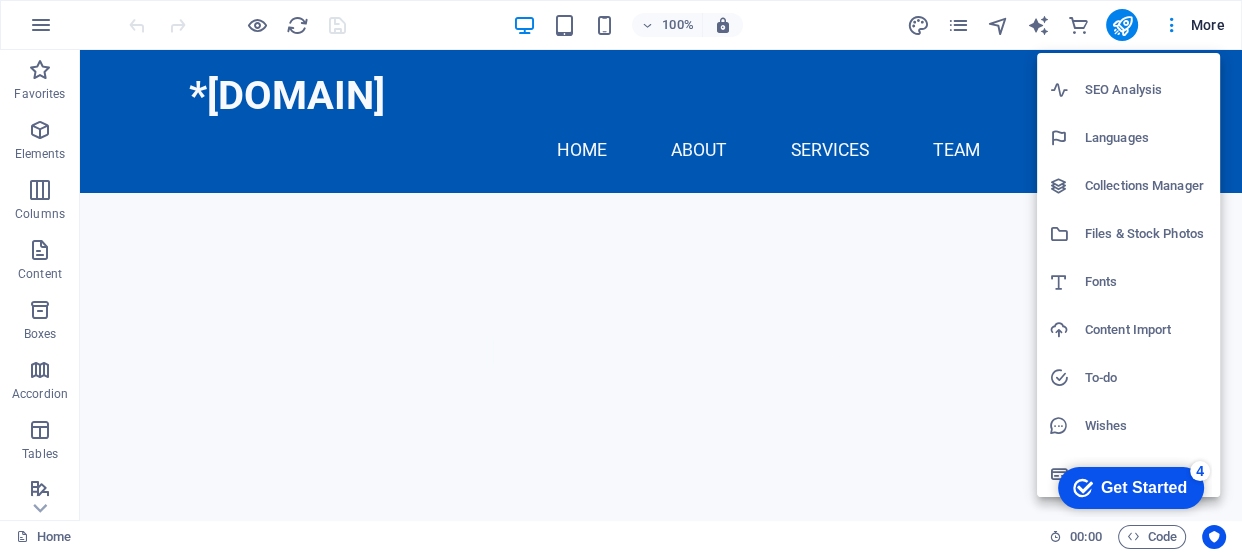 click at bounding box center [621, 276] 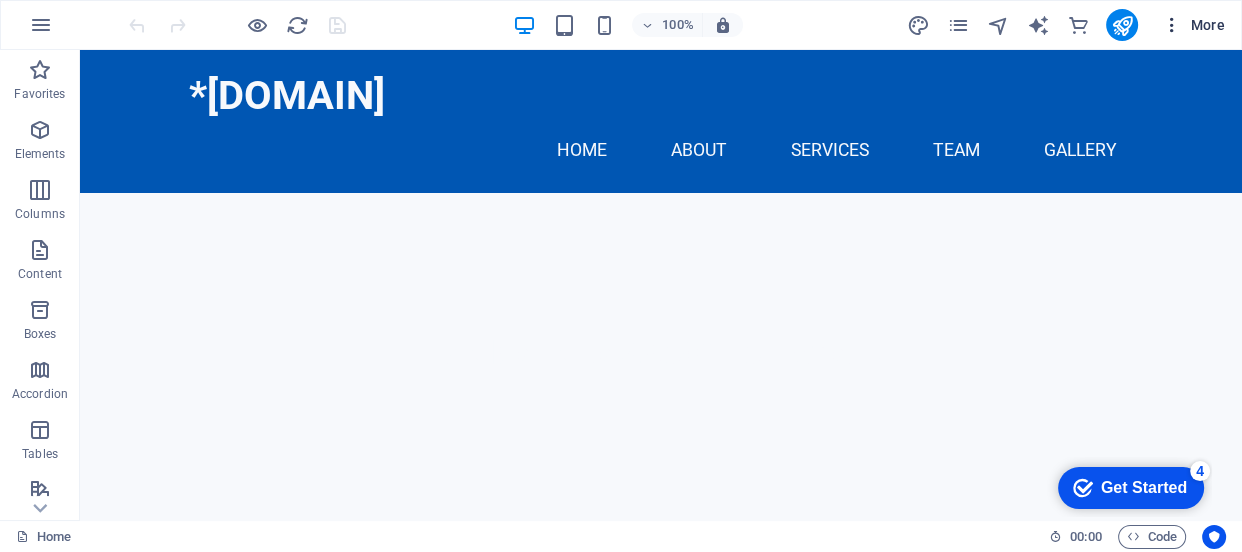 click at bounding box center [1172, 25] 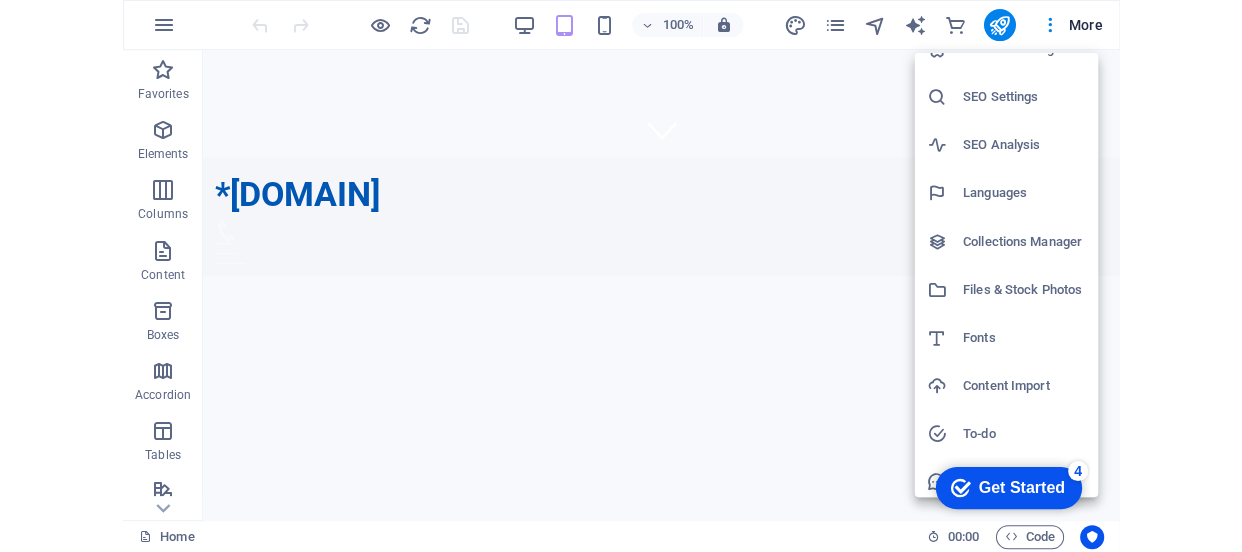 scroll, scrollTop: 0, scrollLeft: 0, axis: both 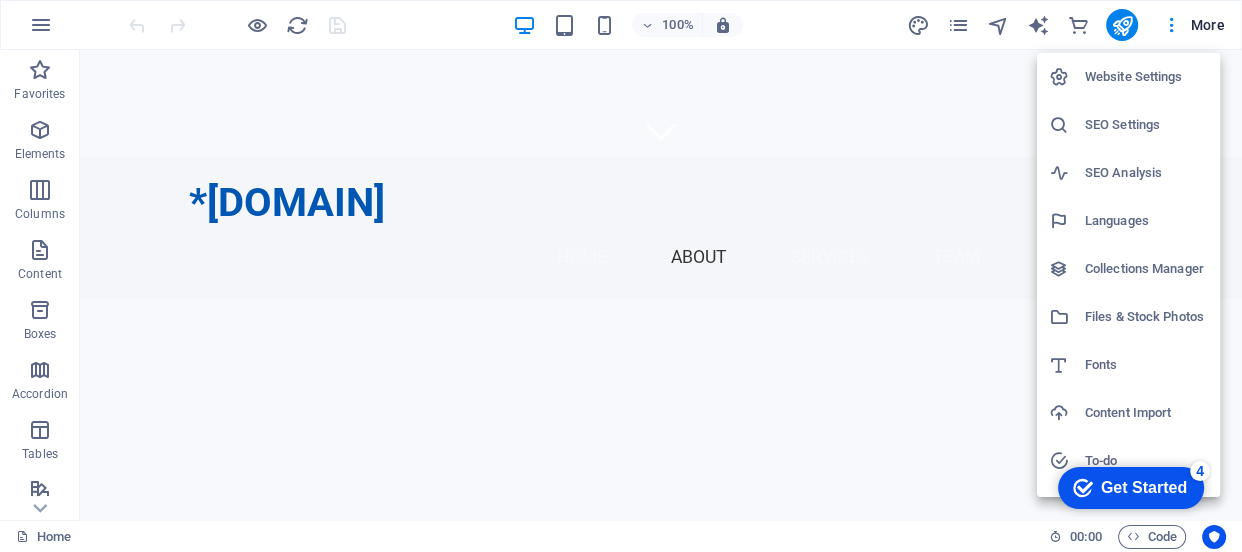 click at bounding box center [621, 276] 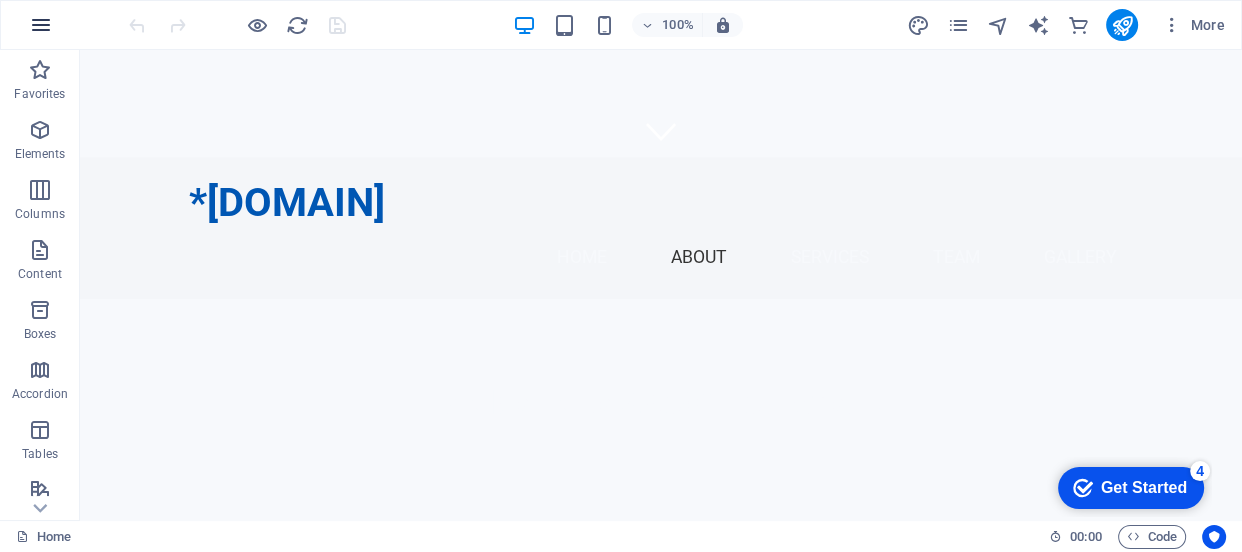 click at bounding box center (41, 25) 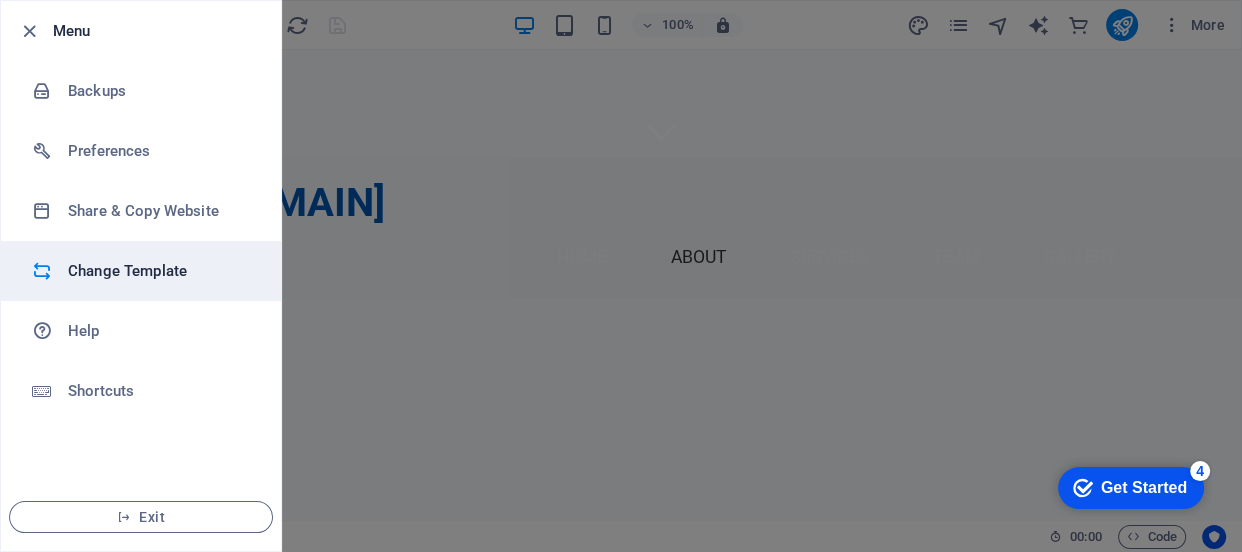 click on "Change Template" at bounding box center (160, 271) 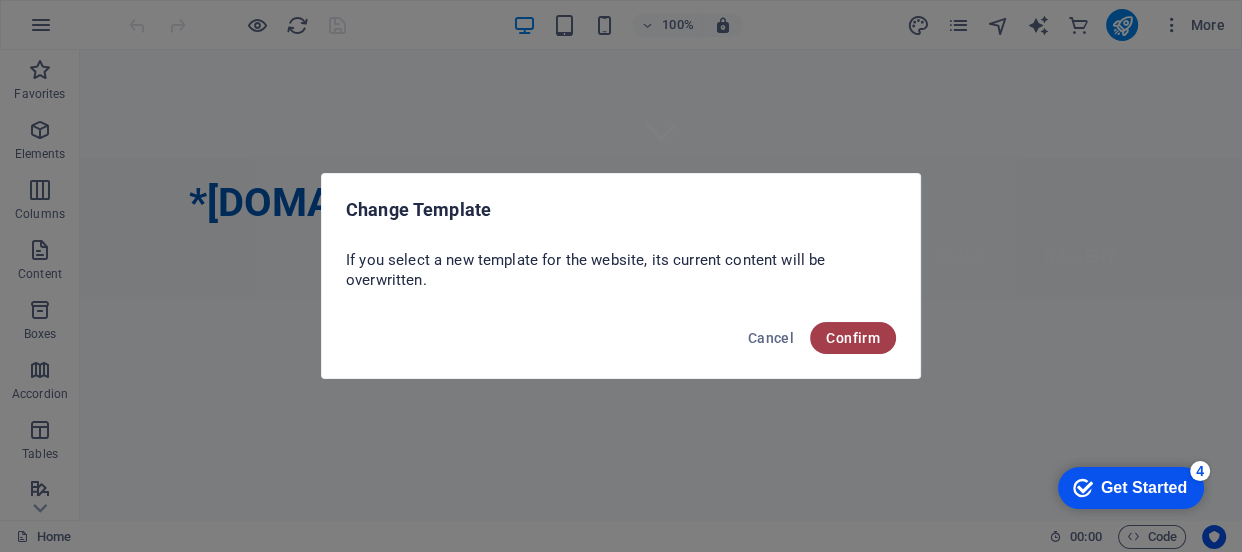 click on "Confirm" at bounding box center [853, 338] 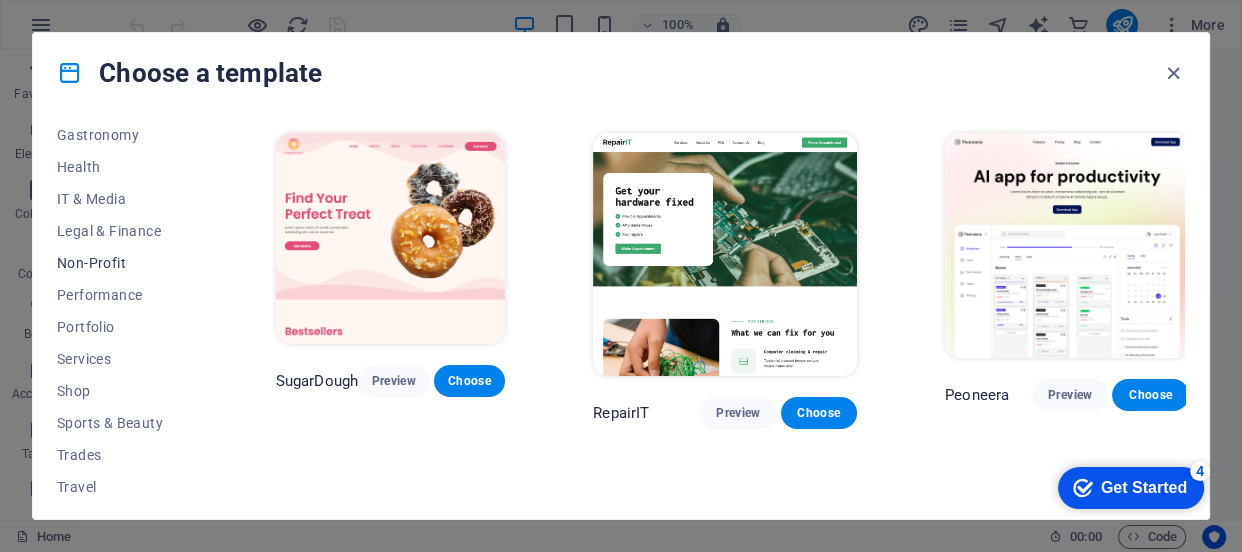 scroll, scrollTop: 465, scrollLeft: 0, axis: vertical 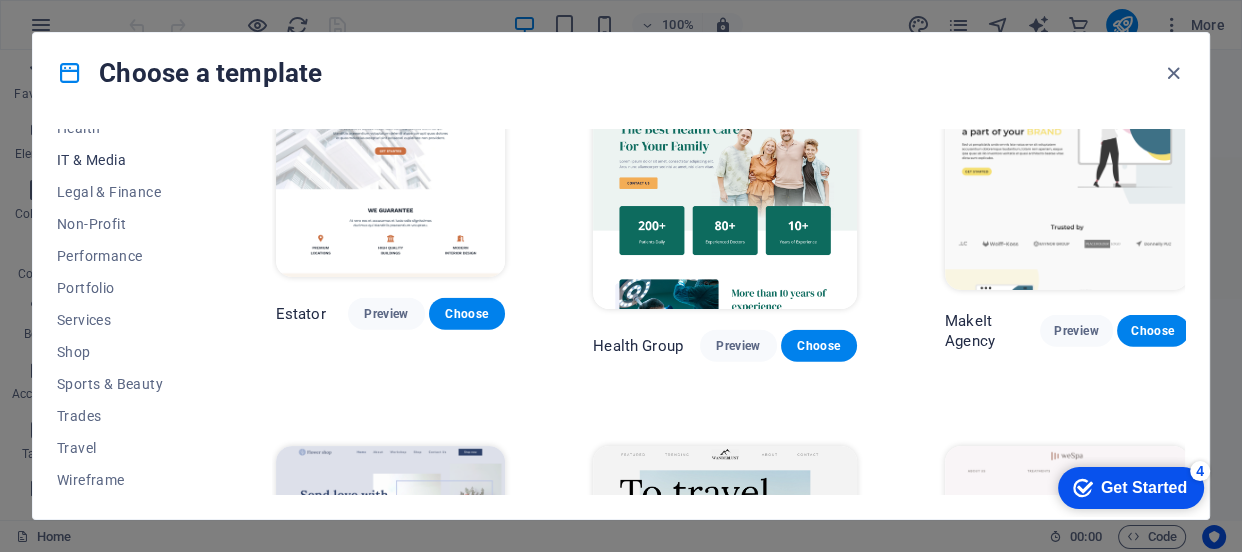 click on "IT & Media" at bounding box center [122, 160] 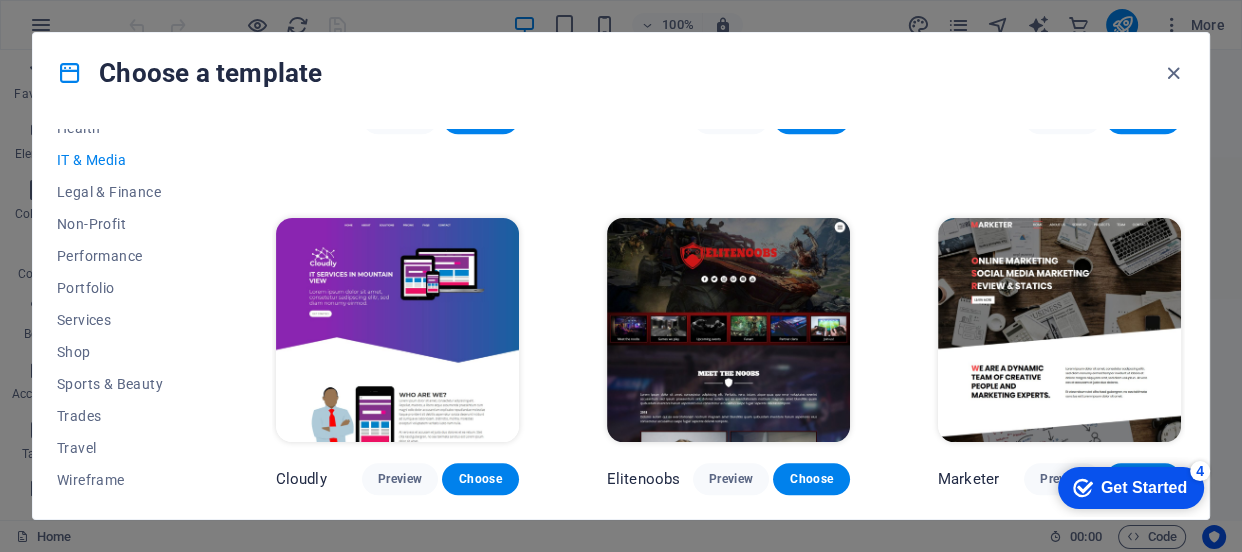 scroll, scrollTop: 69, scrollLeft: 0, axis: vertical 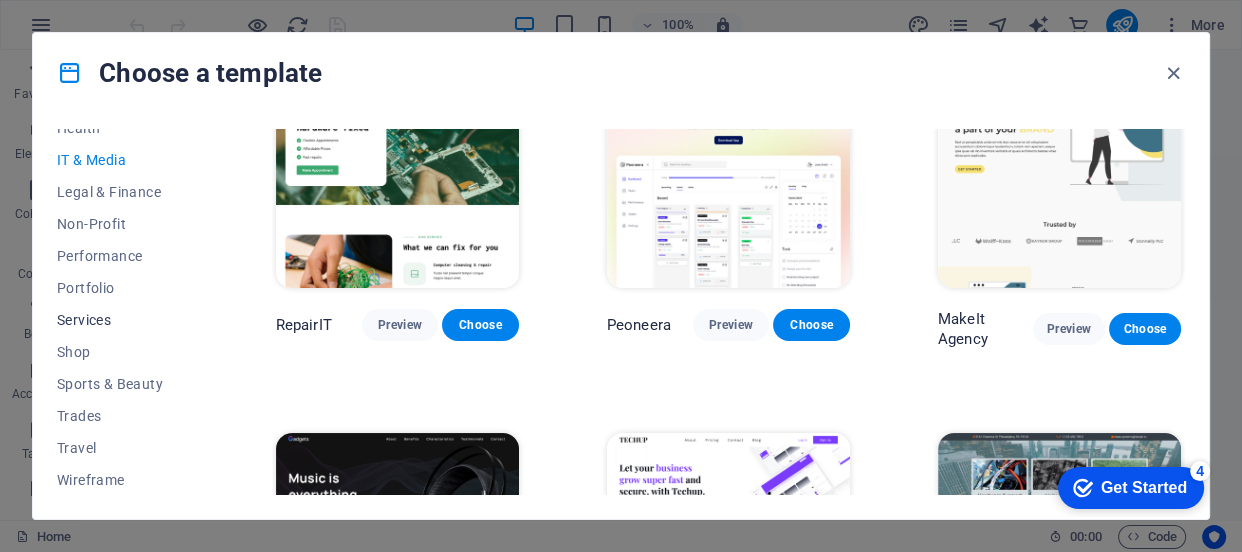 click on "Services" at bounding box center [122, 320] 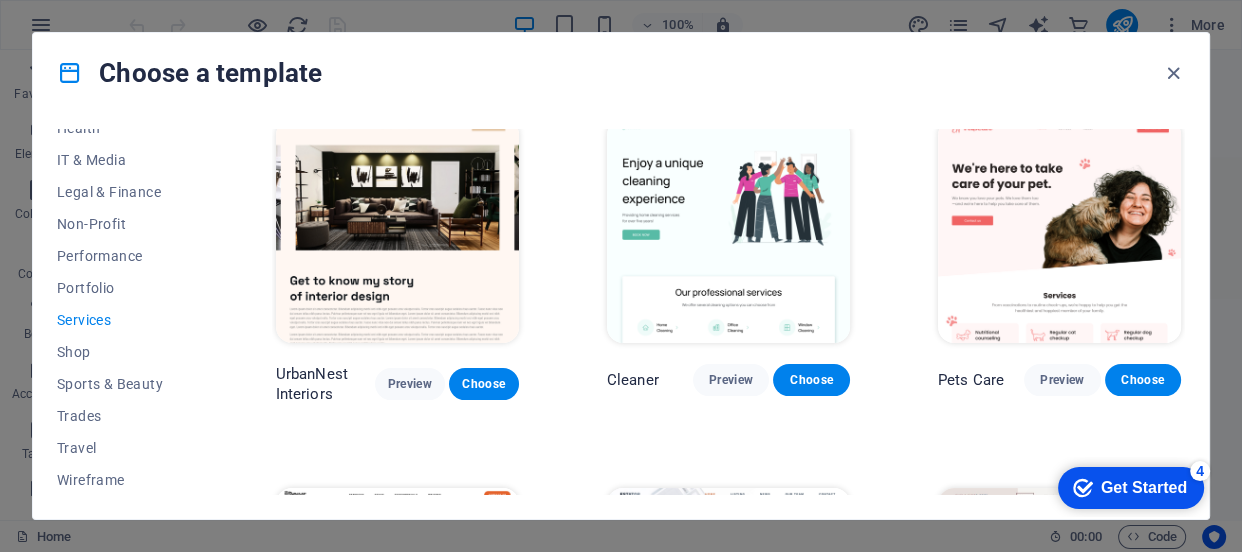 scroll, scrollTop: 363, scrollLeft: 0, axis: vertical 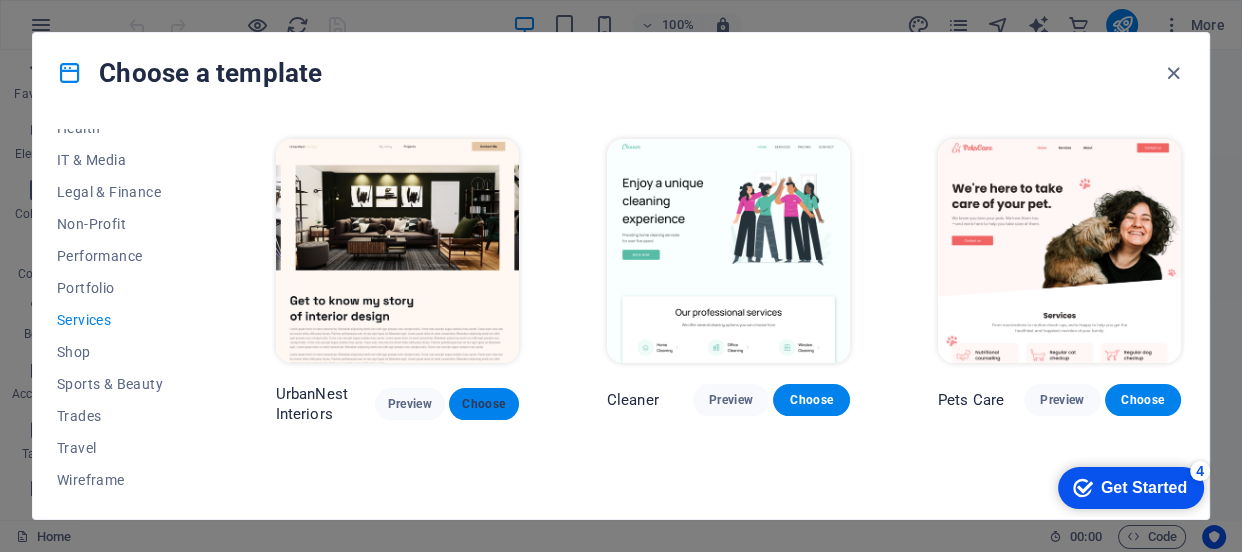click on "Choose" at bounding box center [484, 404] 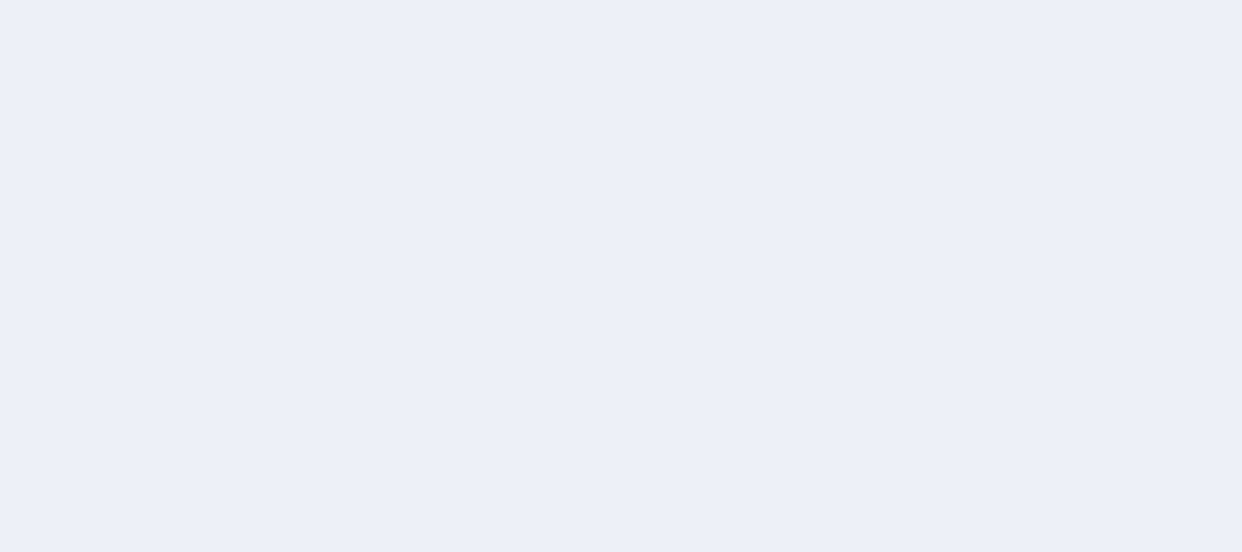 scroll, scrollTop: 0, scrollLeft: 0, axis: both 